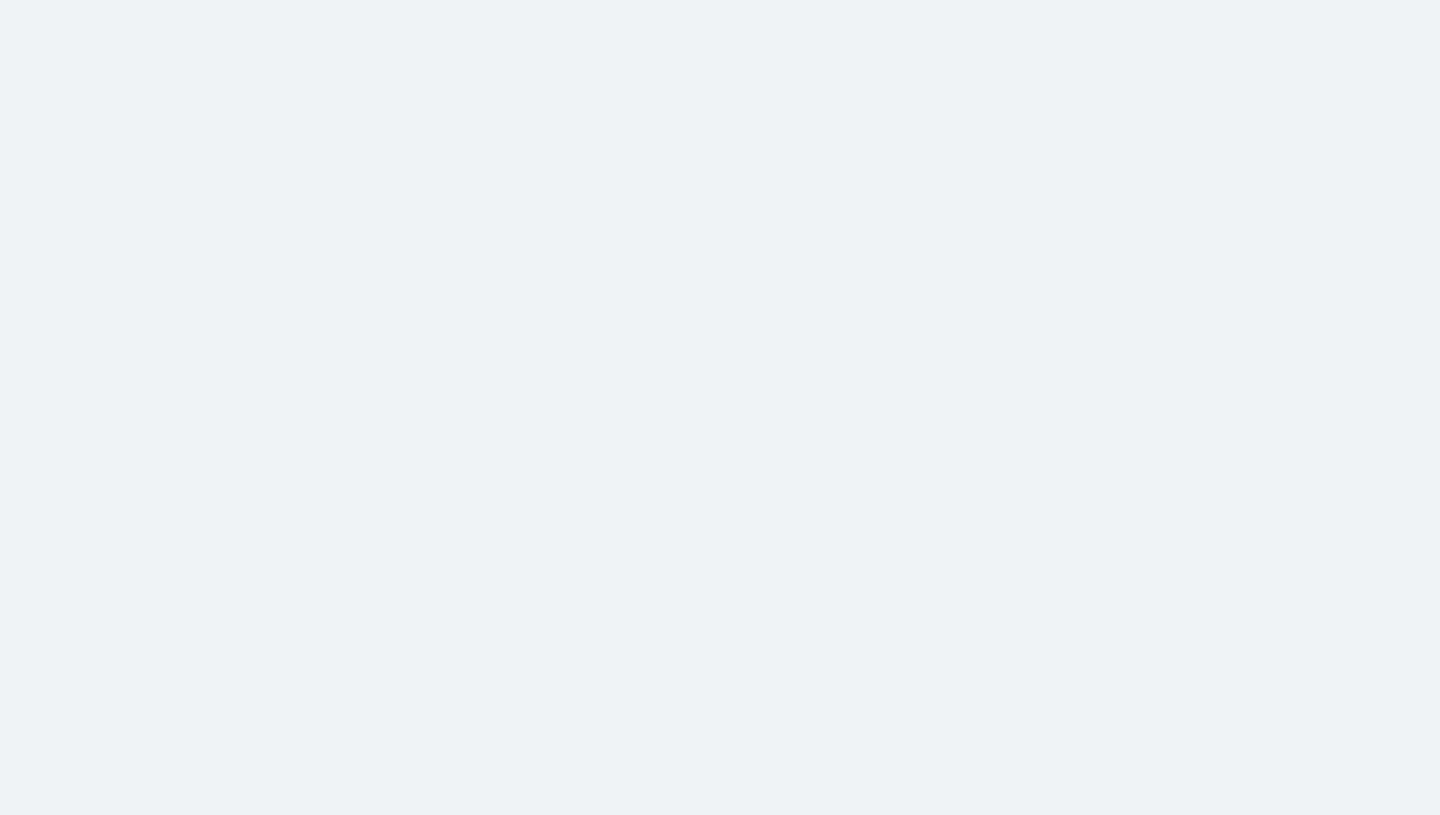 scroll, scrollTop: 0, scrollLeft: 0, axis: both 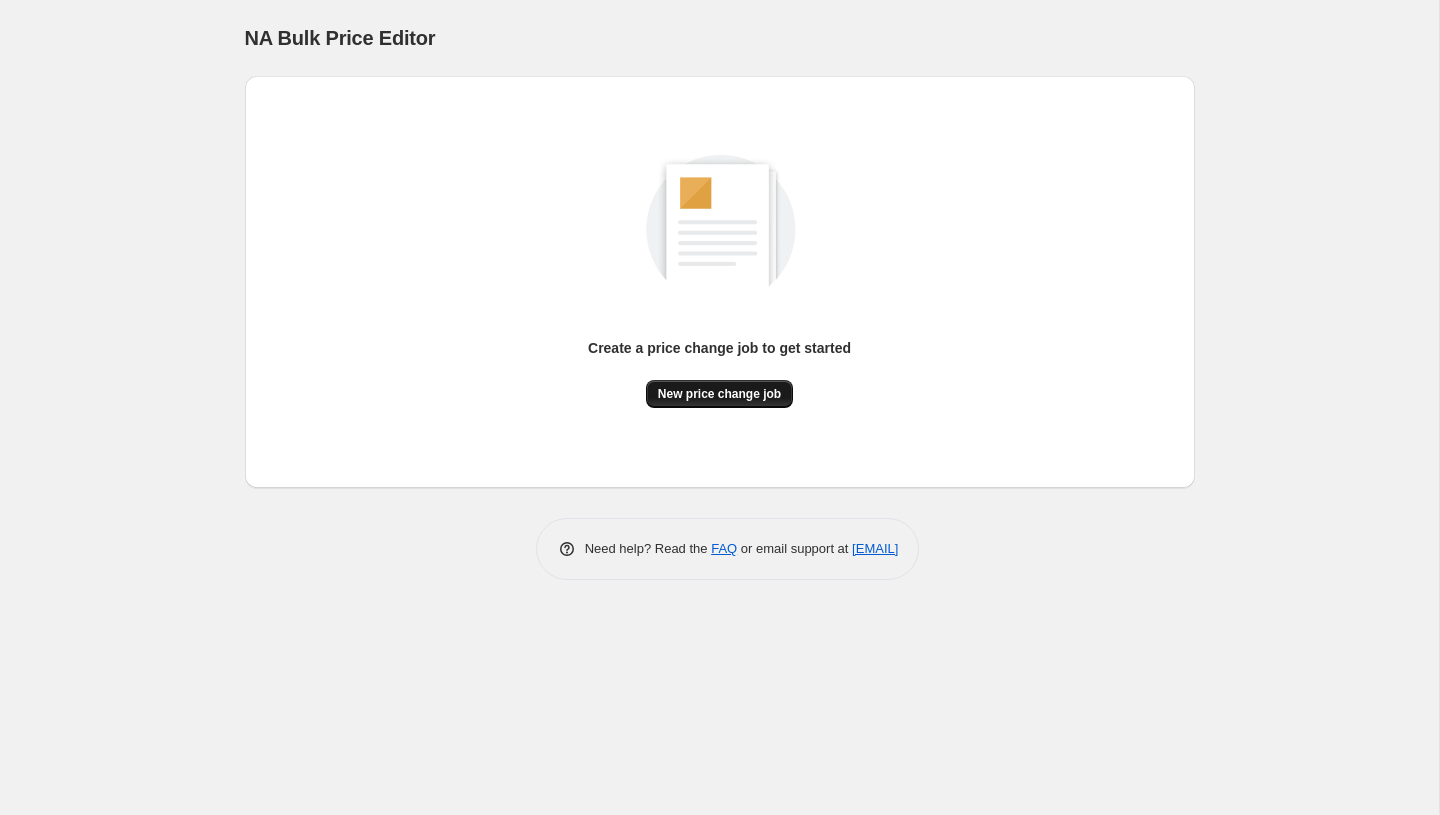 click on "New price change job" at bounding box center (719, 394) 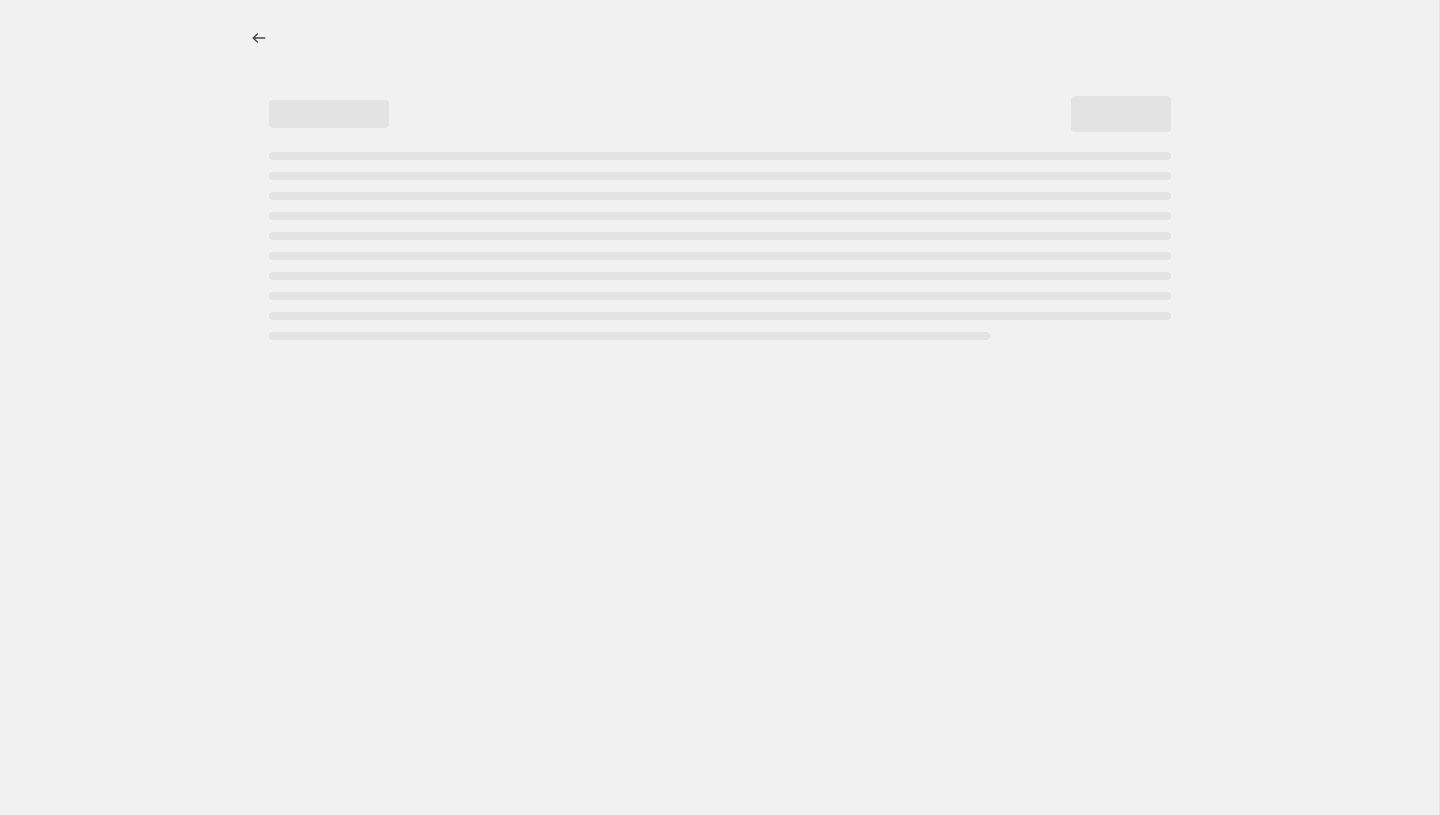 select on "percentage" 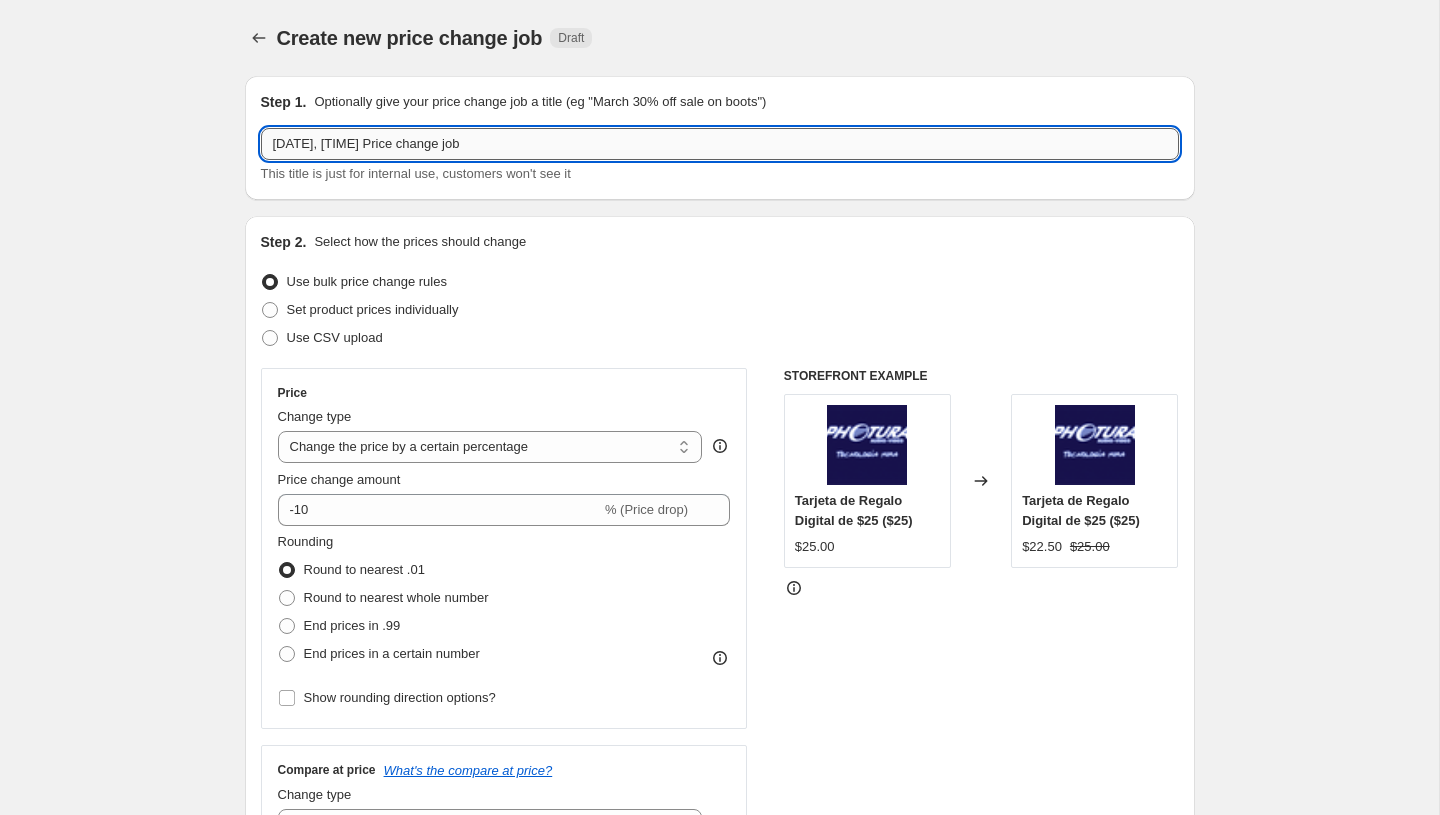 click on "[DATE], [TIME] Price change job" at bounding box center (720, 144) 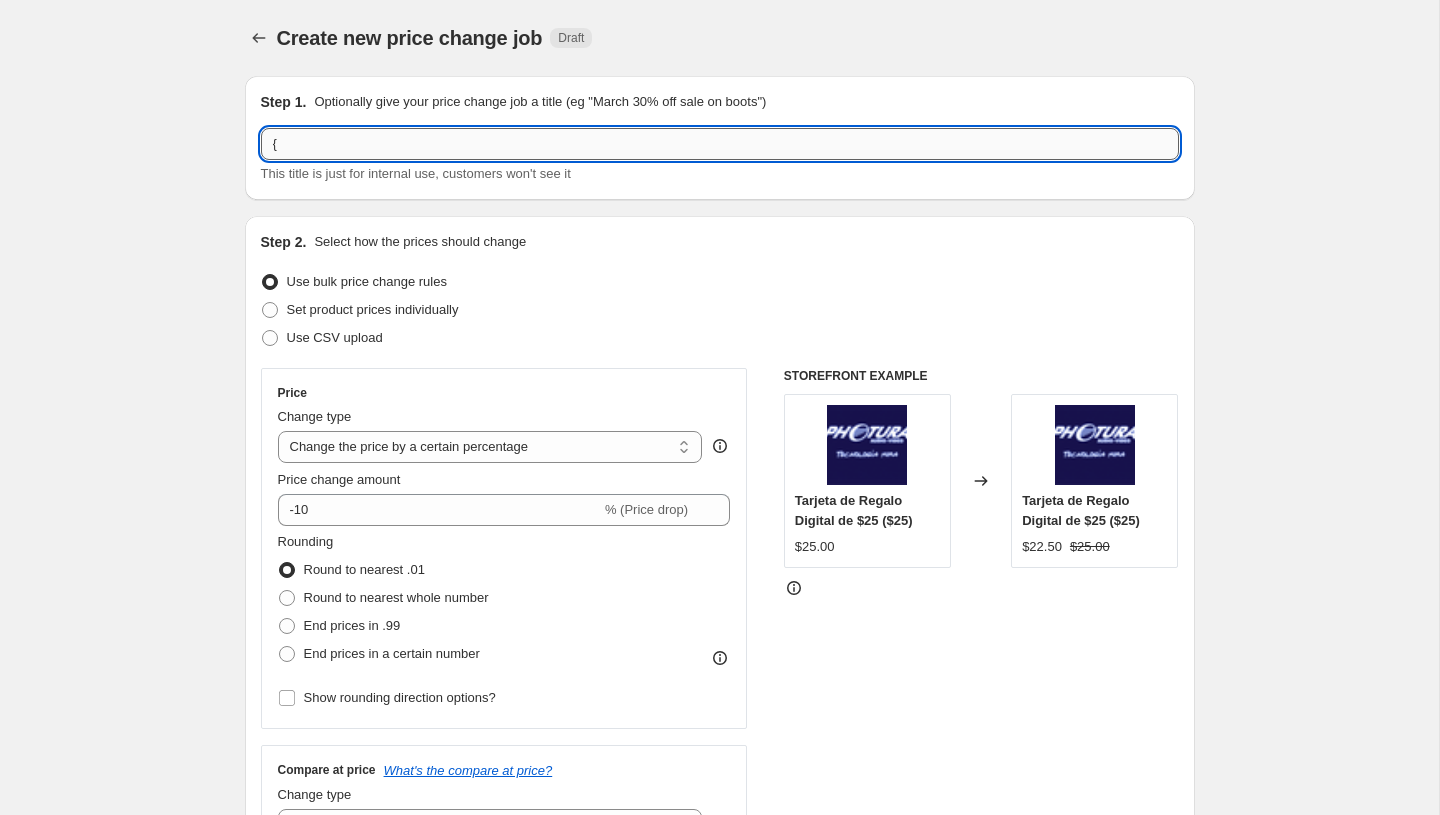 type on "{" 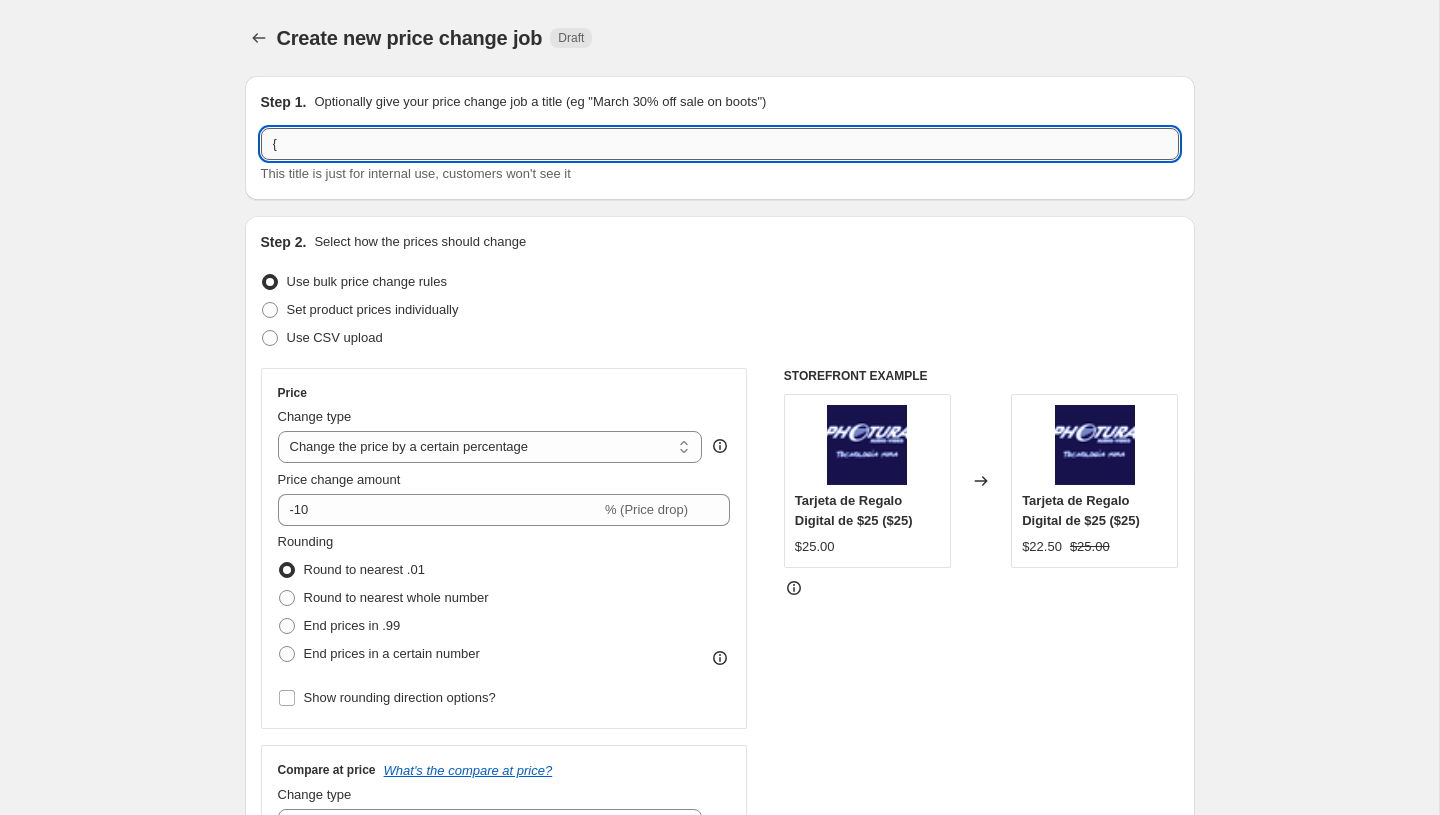 click on "{" at bounding box center (720, 144) 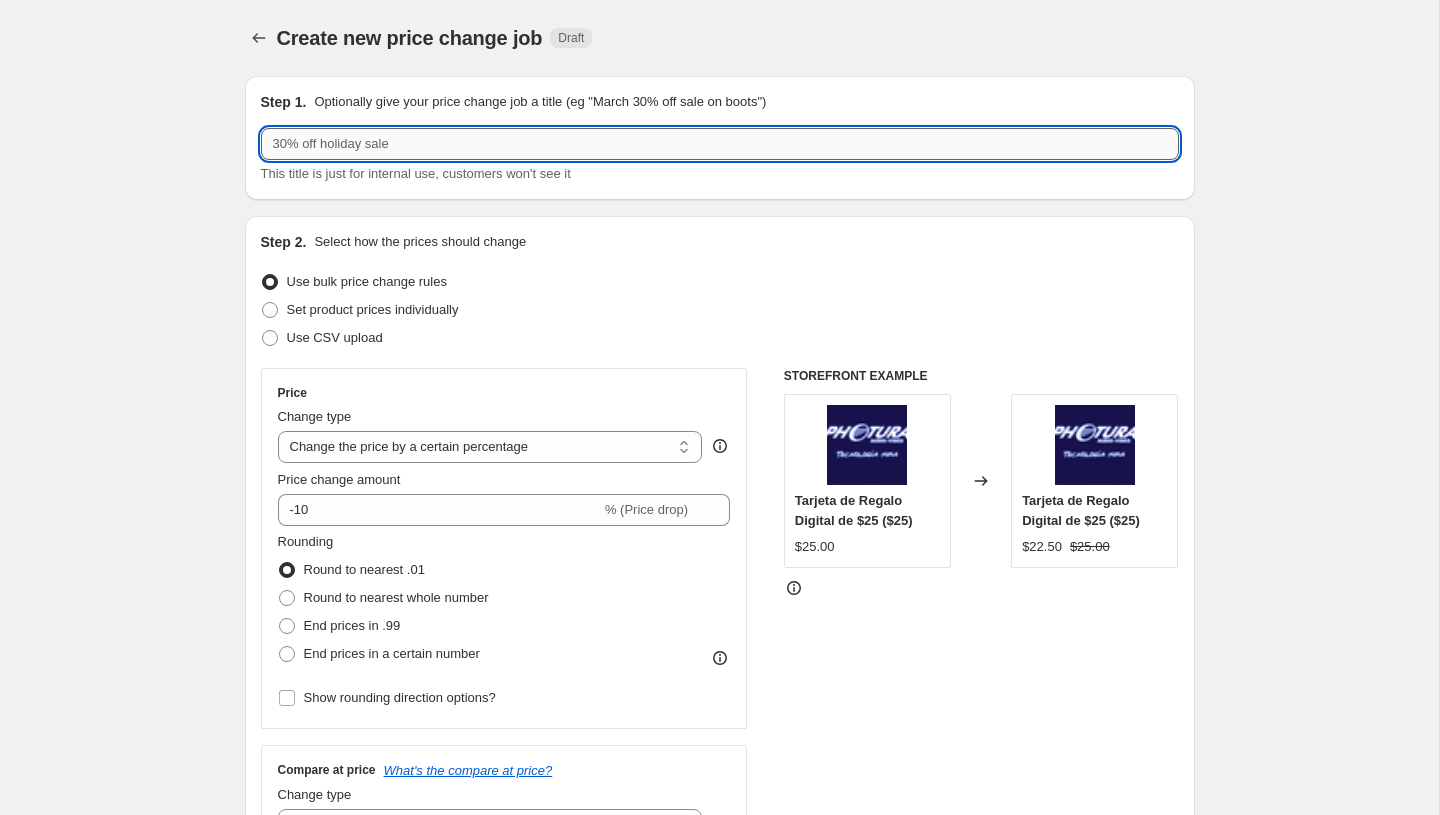 paste on "PromoTag Total (2 Jobs) - TERMINA el [DATE]" 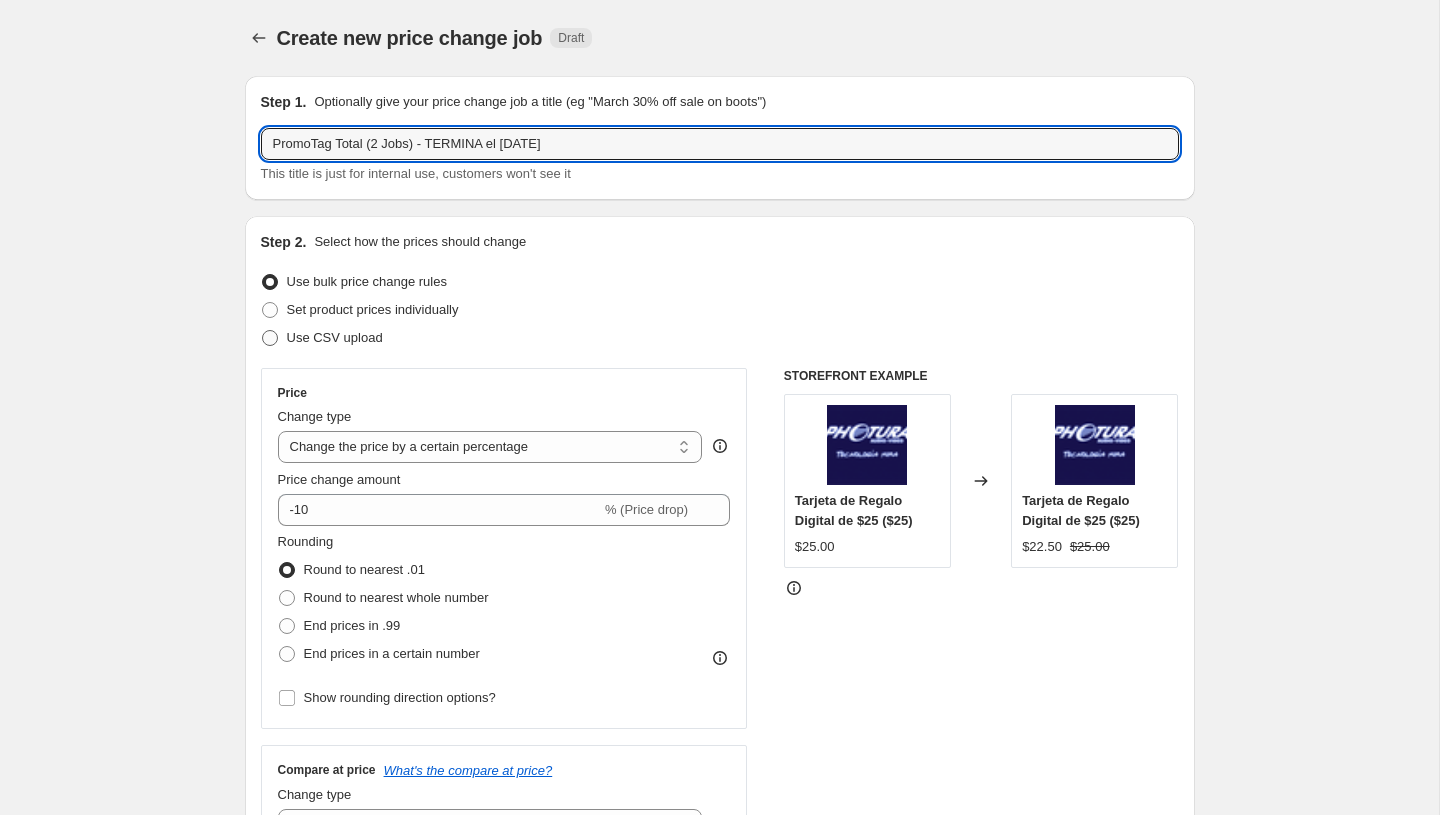 type on "PromoTag Total (2 Jobs) - TERMINA el [DATE]" 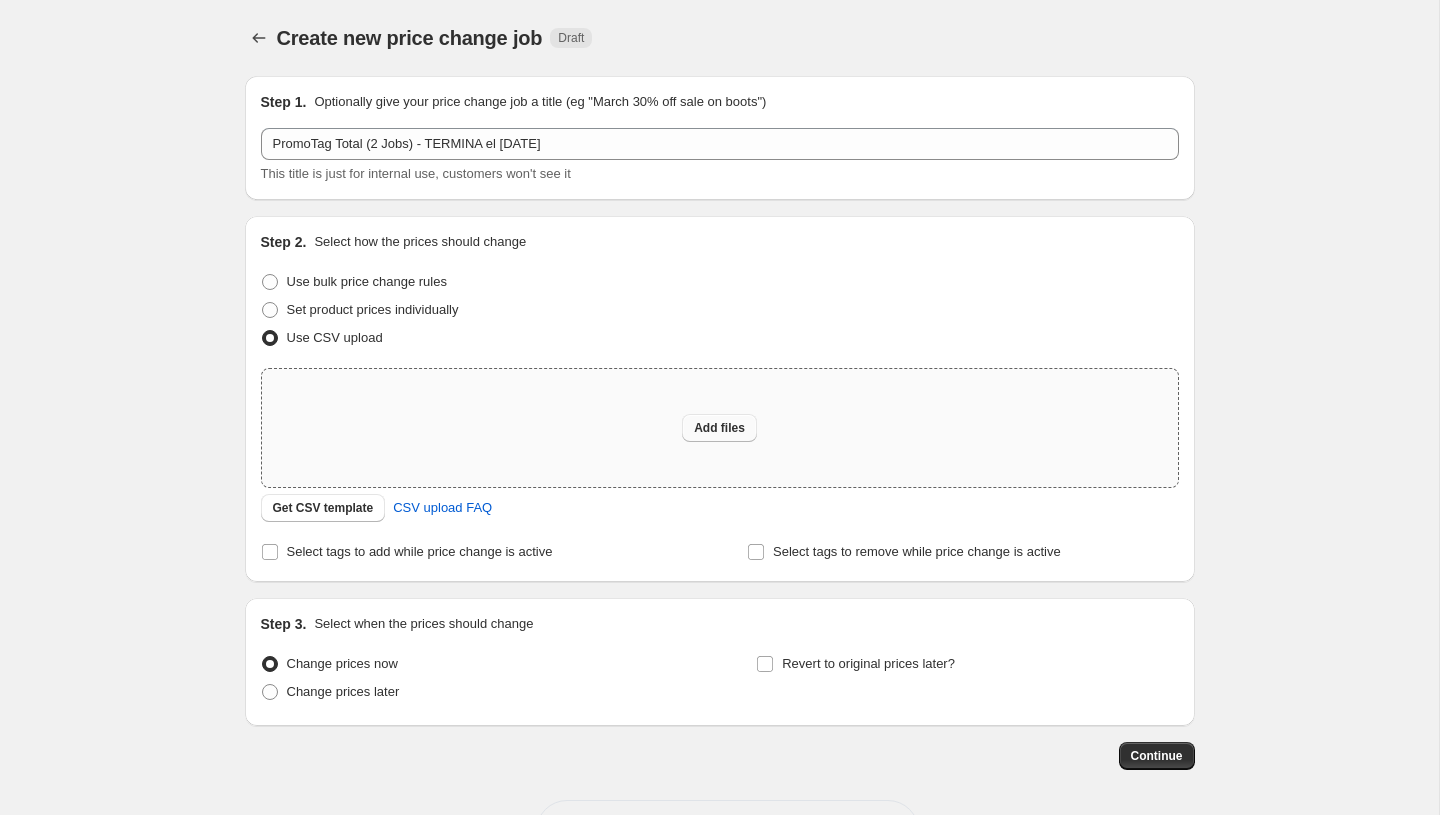 click on "Add files" at bounding box center [719, 428] 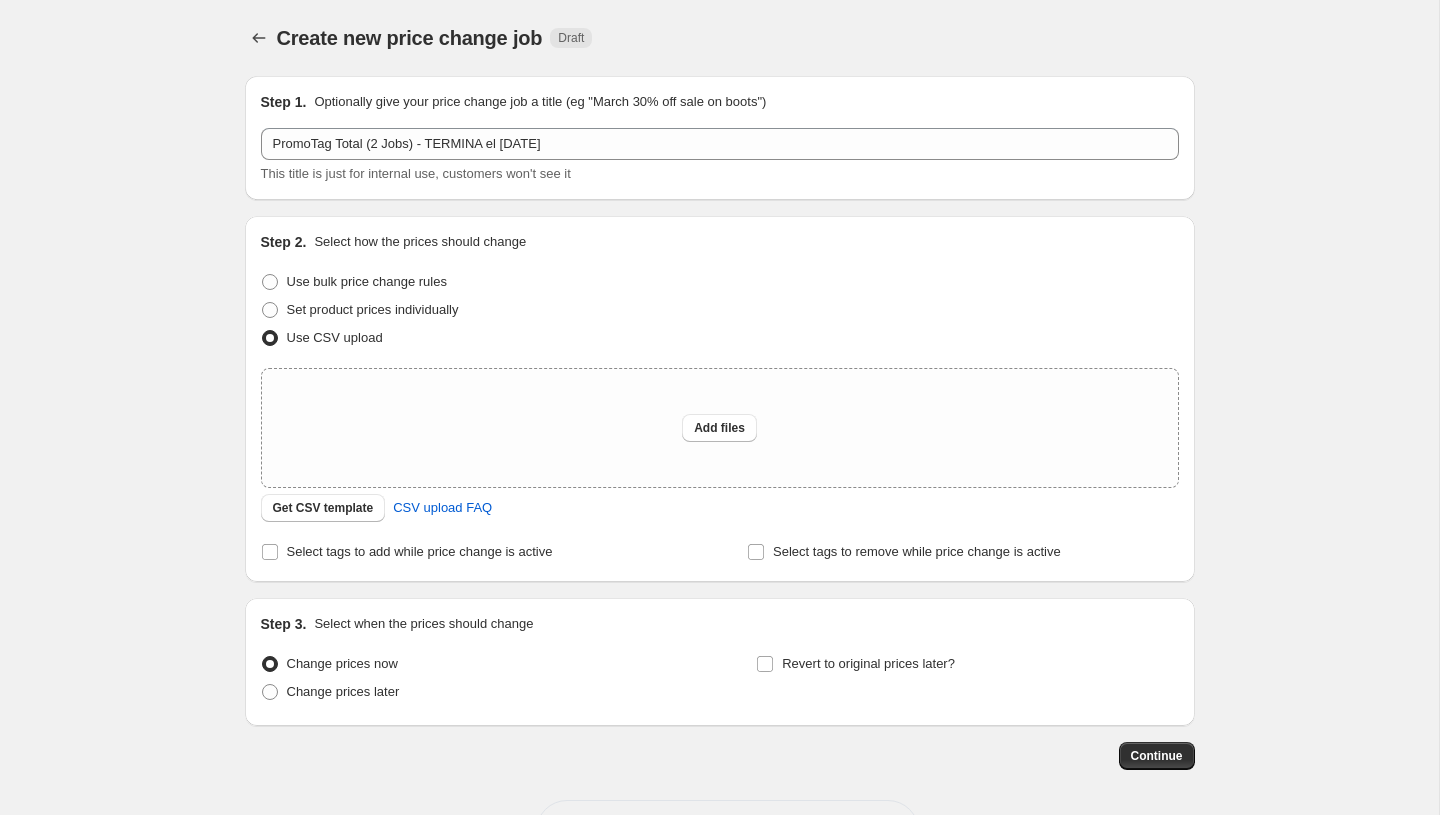 type on "C:\fakepath\PromoTag Total (2 Jobs) - TERMINA el [DATE].csv" 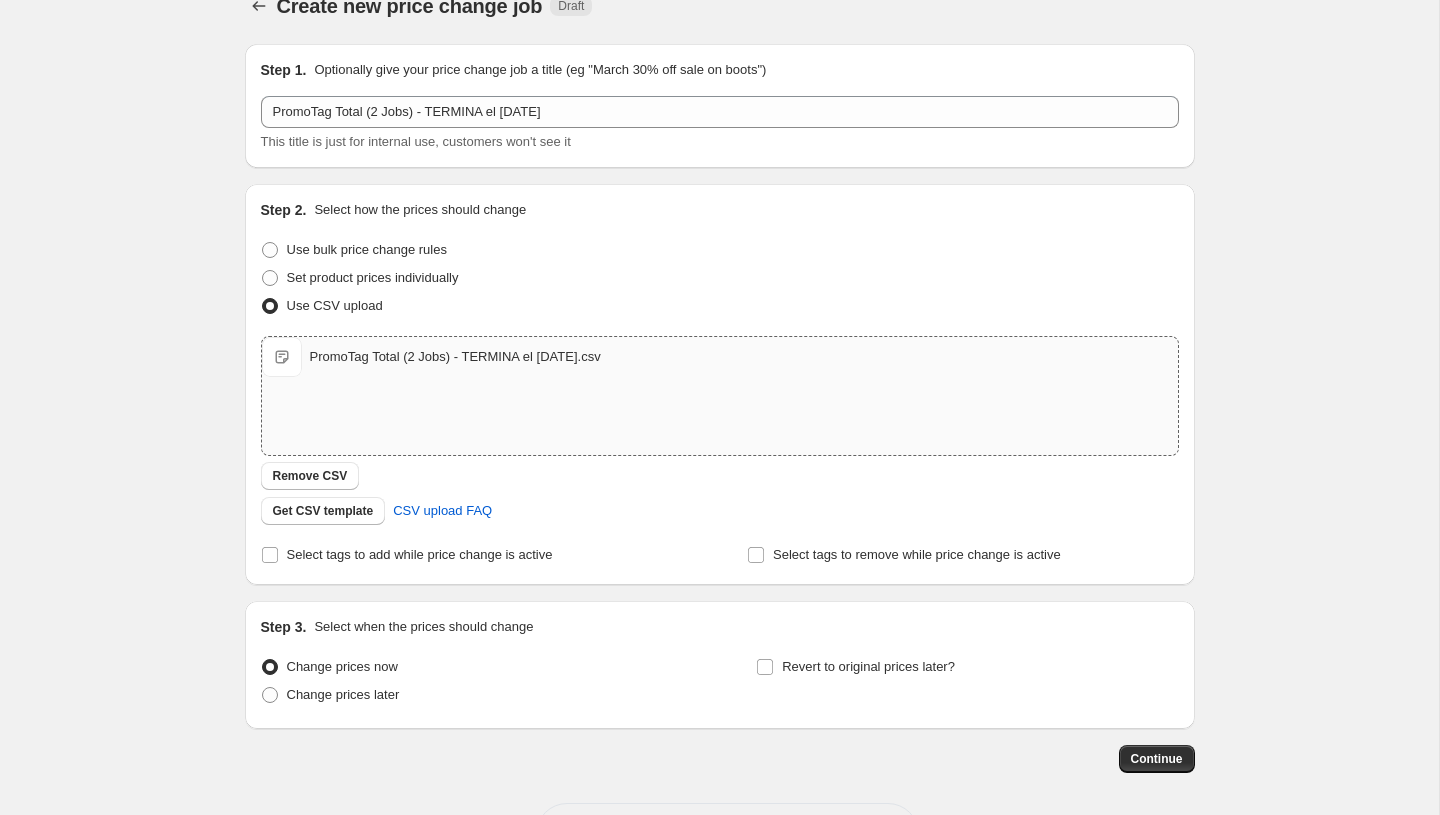 scroll, scrollTop: 112, scrollLeft: 0, axis: vertical 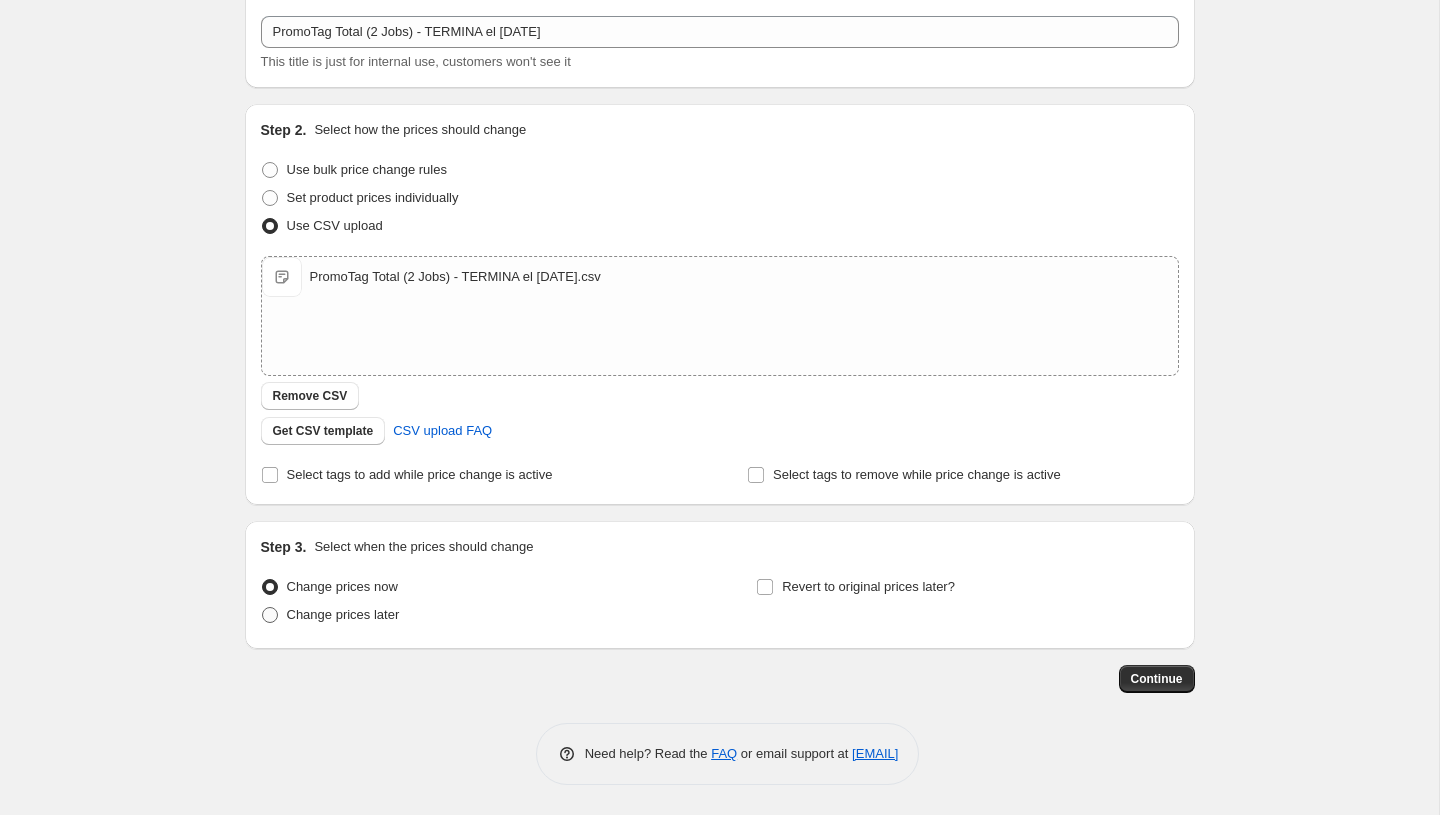 click on "Change prices later" at bounding box center (343, 614) 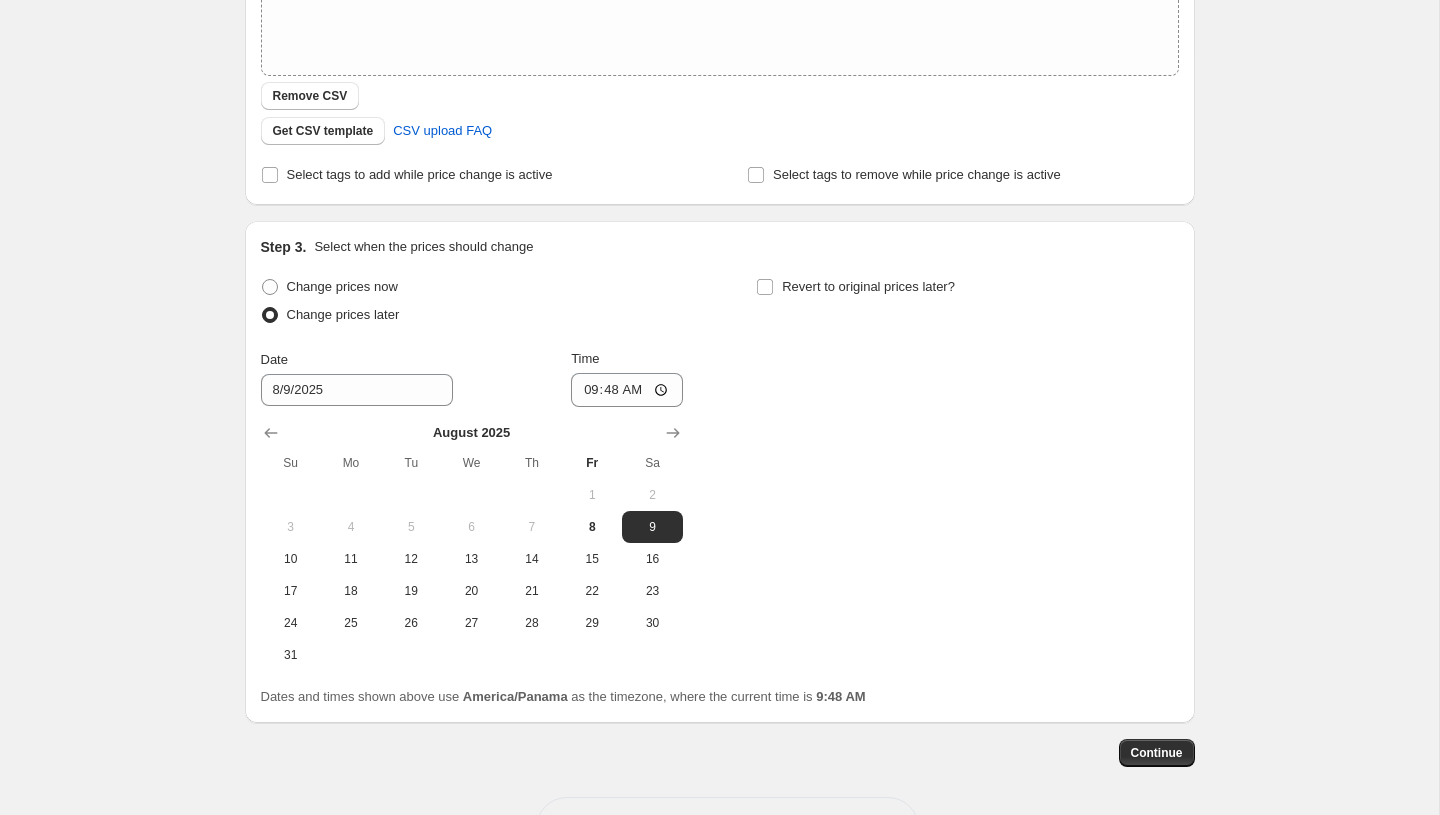 scroll, scrollTop: 413, scrollLeft: 0, axis: vertical 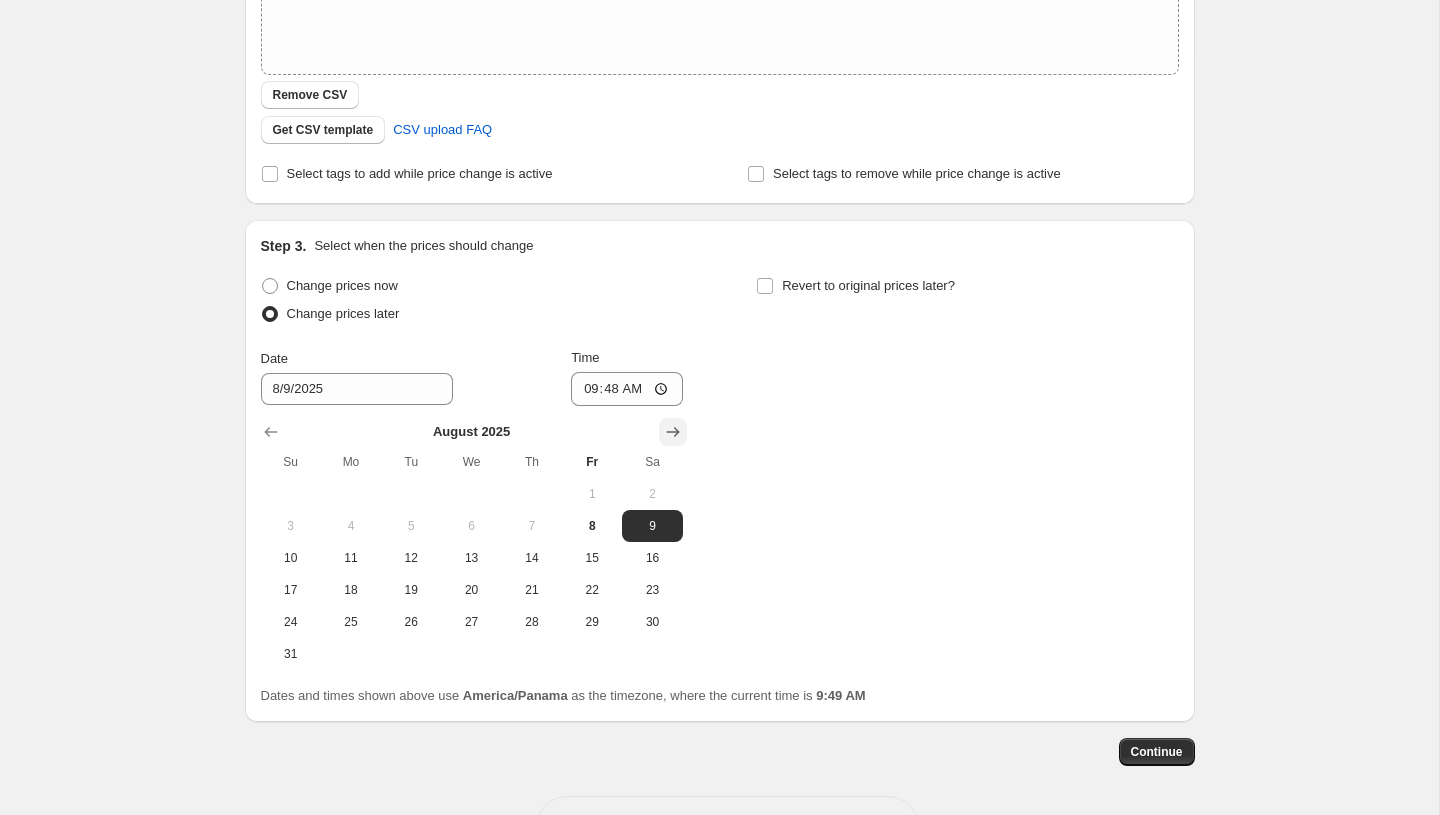 click 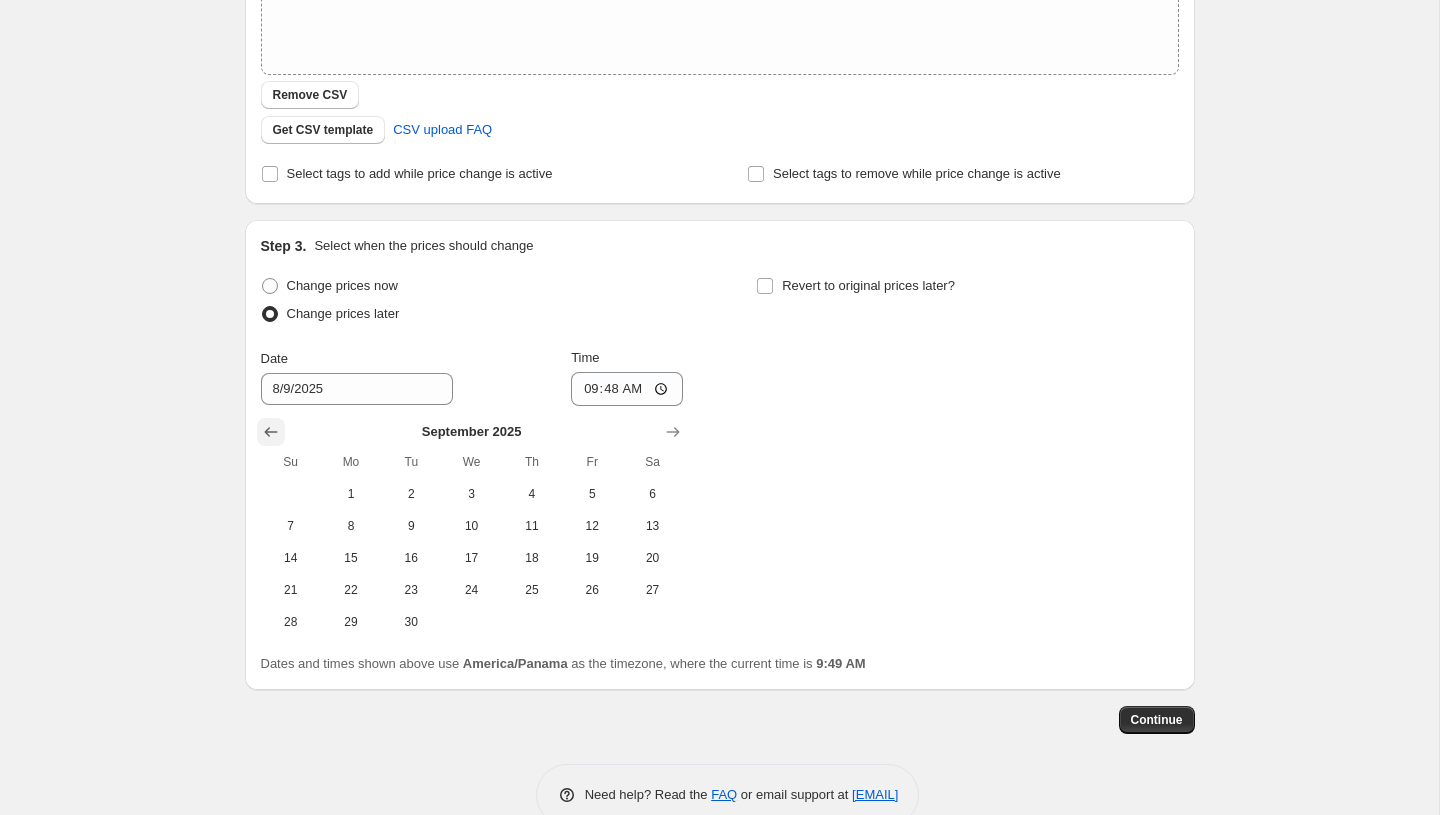 click 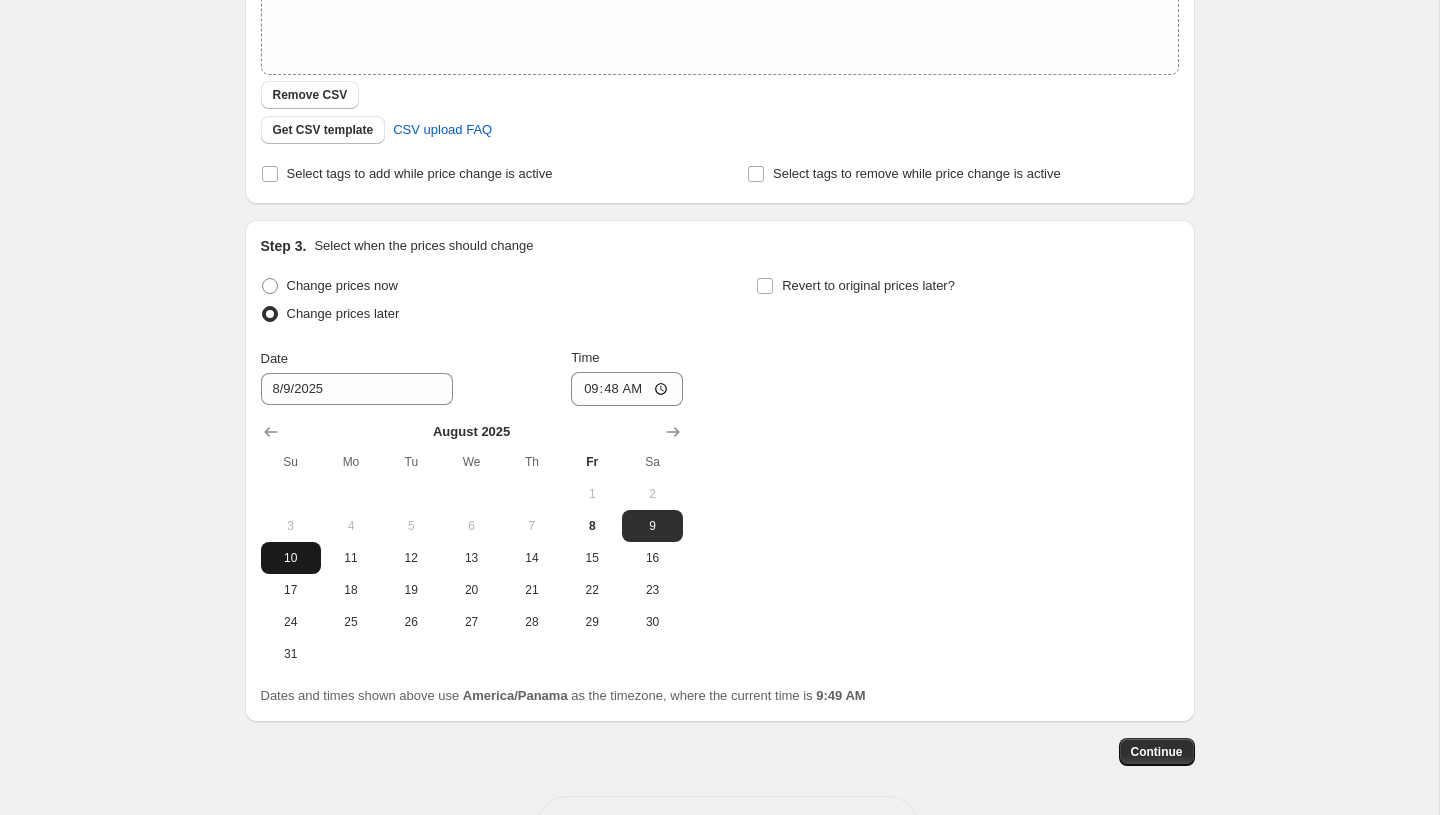 click on "10" at bounding box center [291, 558] 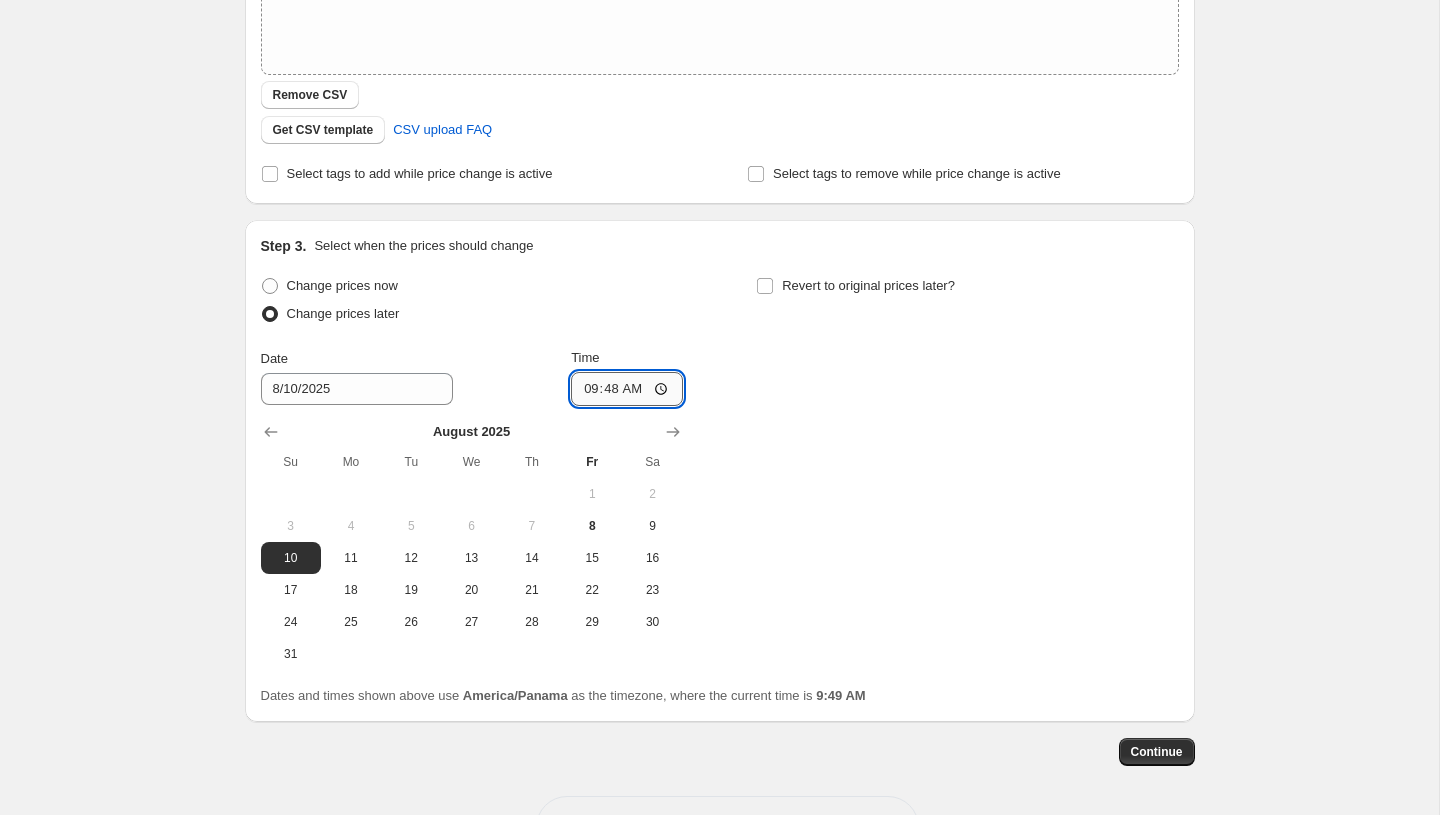 click on "09:48" at bounding box center [627, 389] 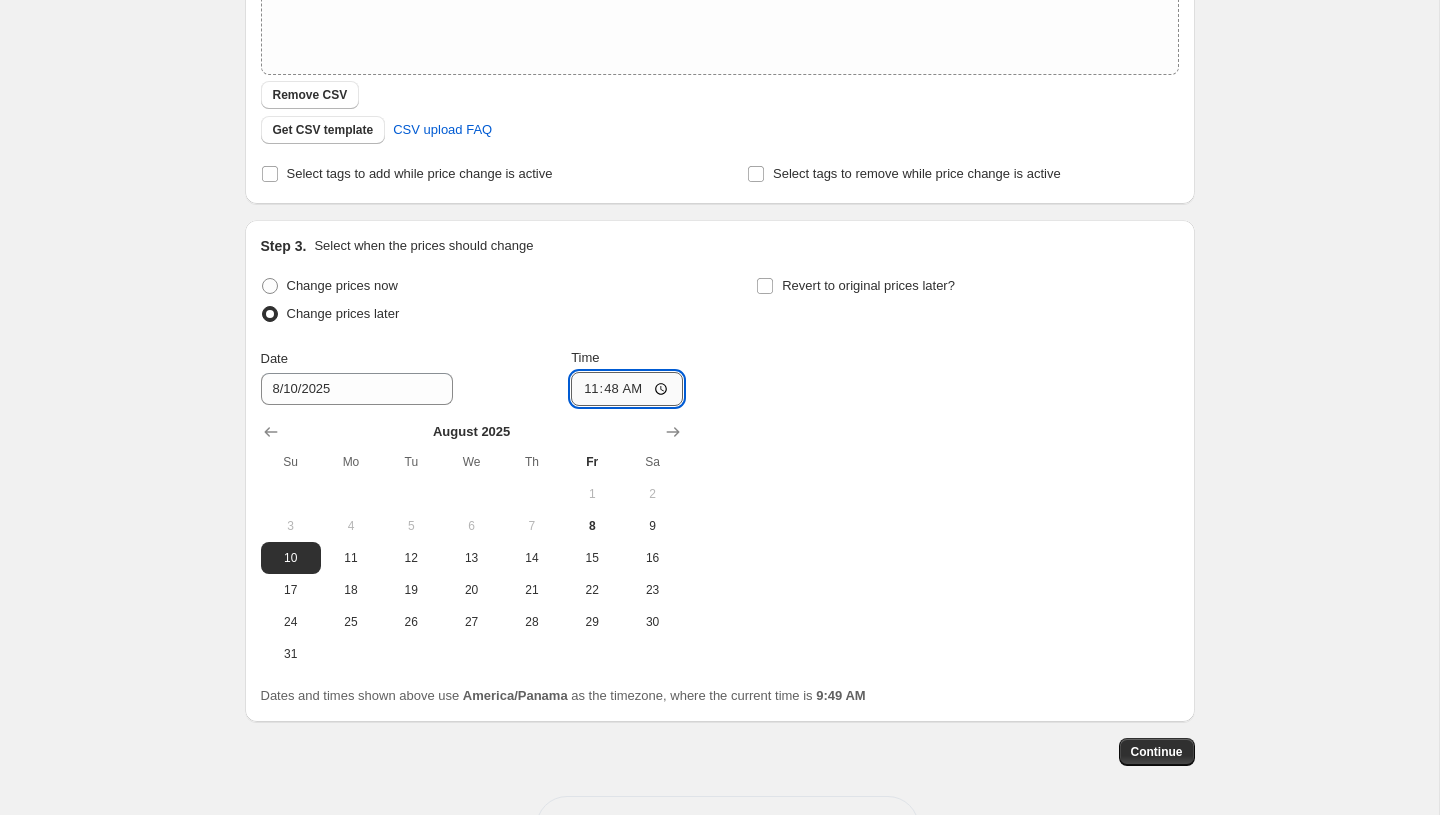 type on "11:09" 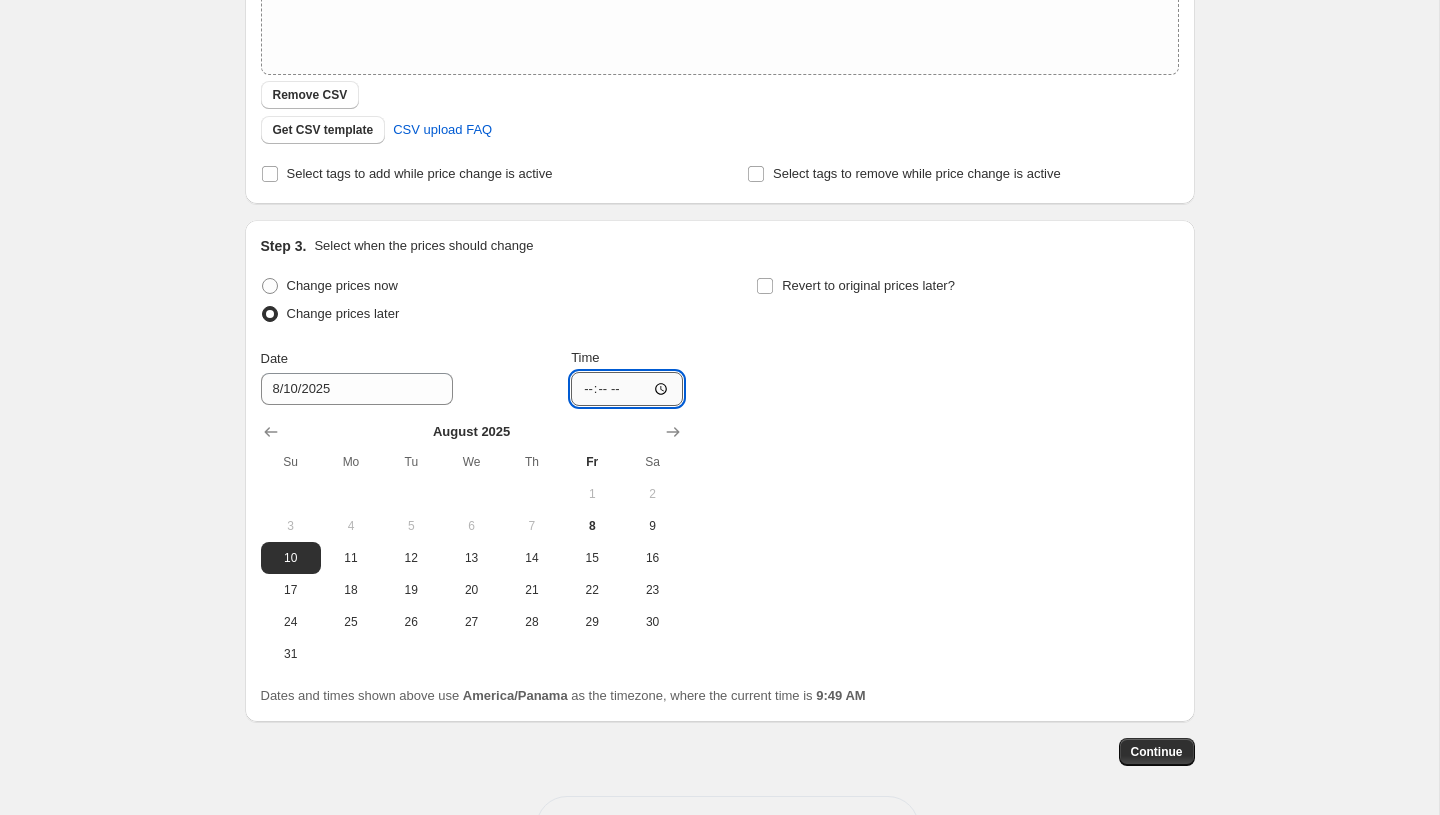 click on "Time" at bounding box center (627, 389) 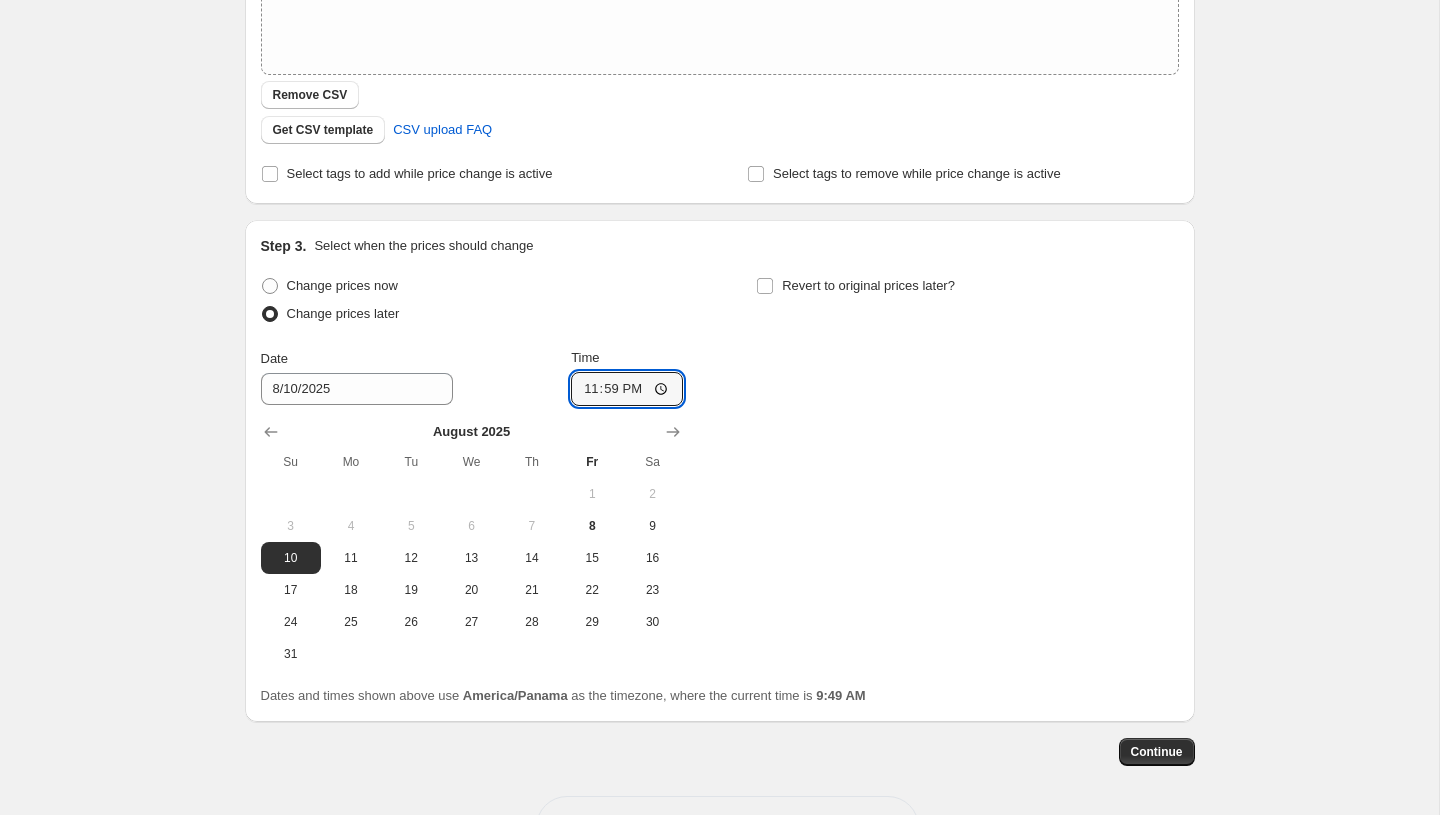 click on "Changes prices of about 69 product variants using CSV" at bounding box center (720, 471) 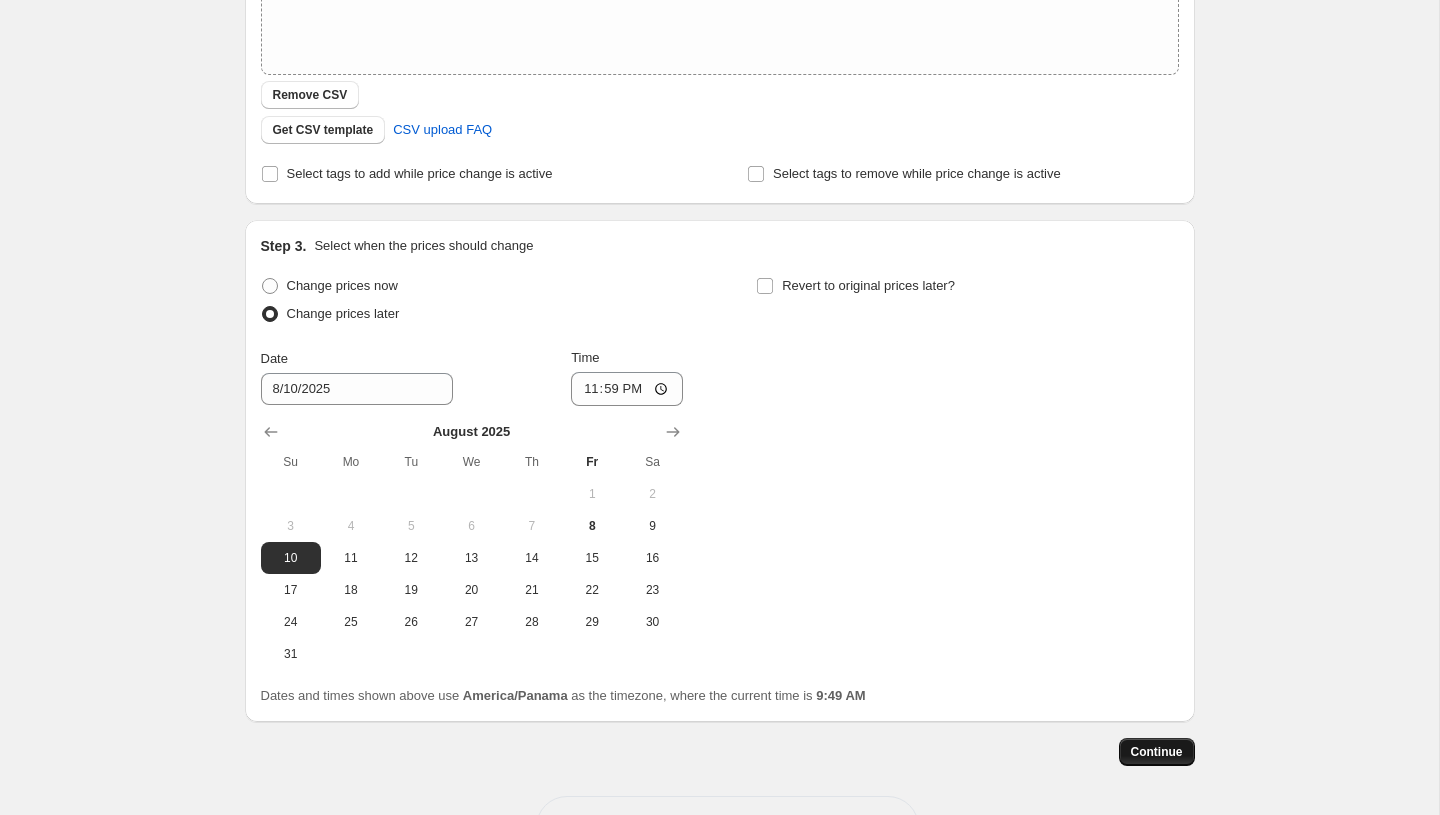 click on "Continue" at bounding box center (1157, 752) 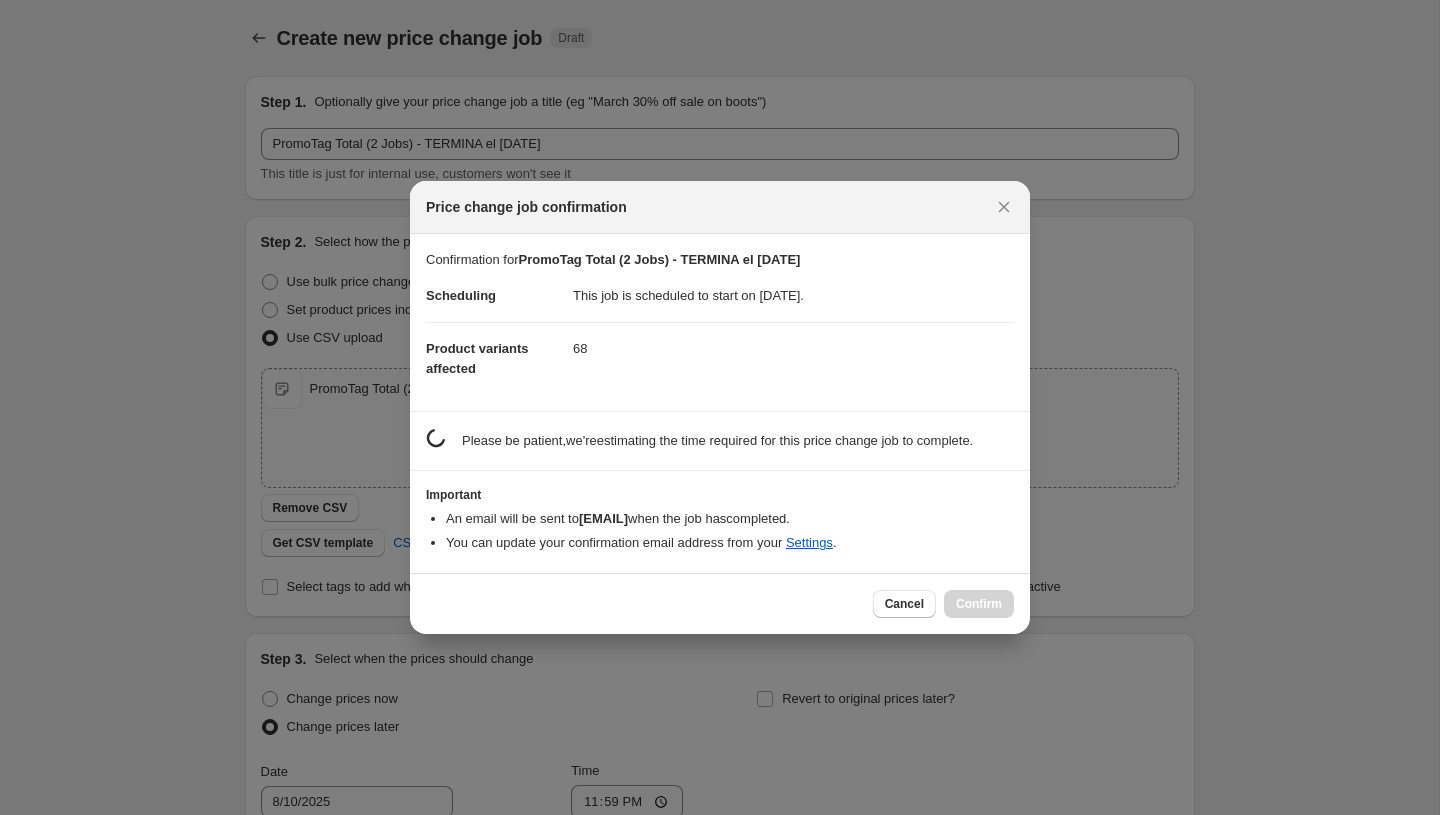 scroll, scrollTop: 413, scrollLeft: 0, axis: vertical 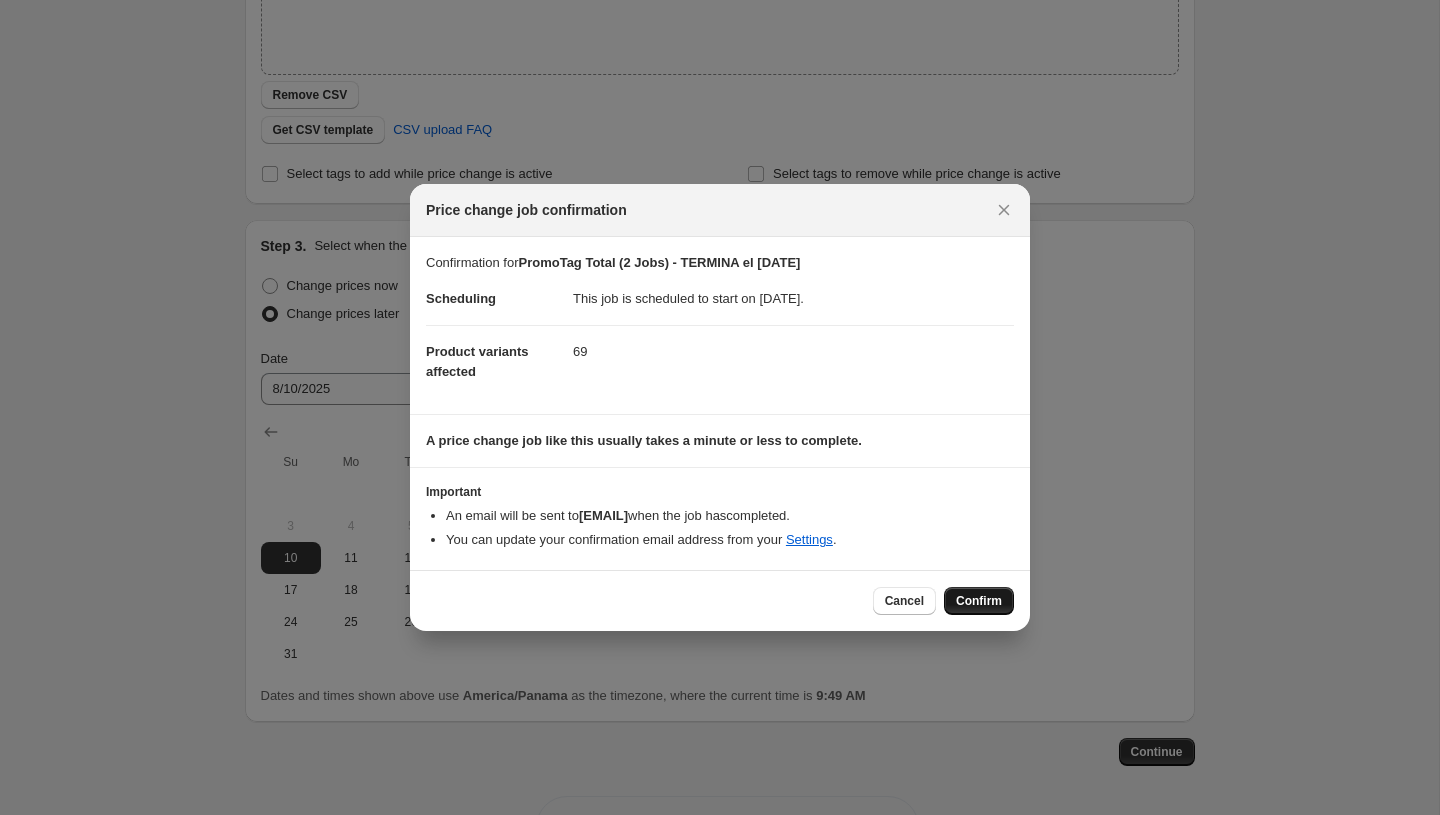 click on "Confirm" at bounding box center (979, 601) 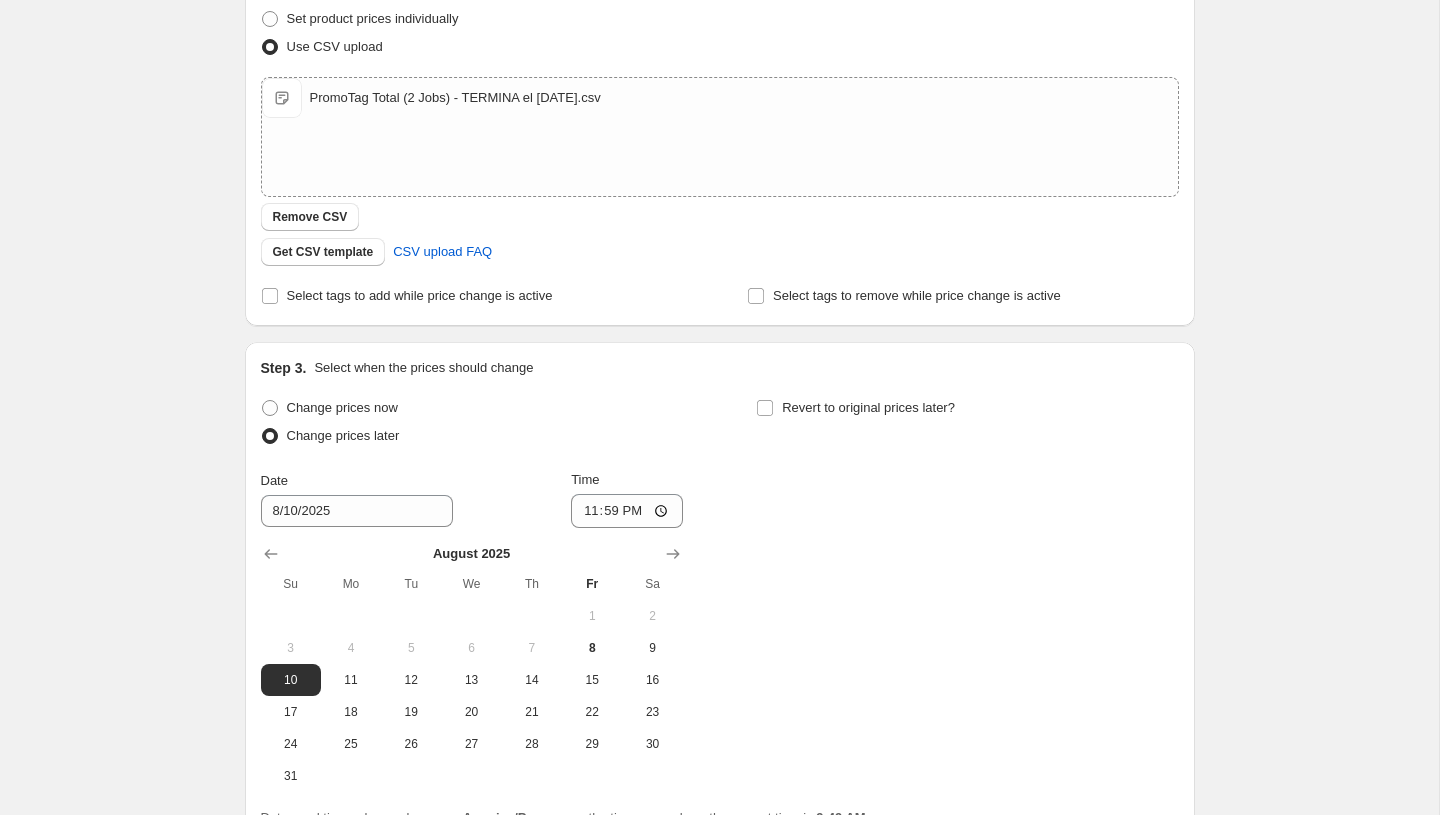 scroll, scrollTop: 0, scrollLeft: 0, axis: both 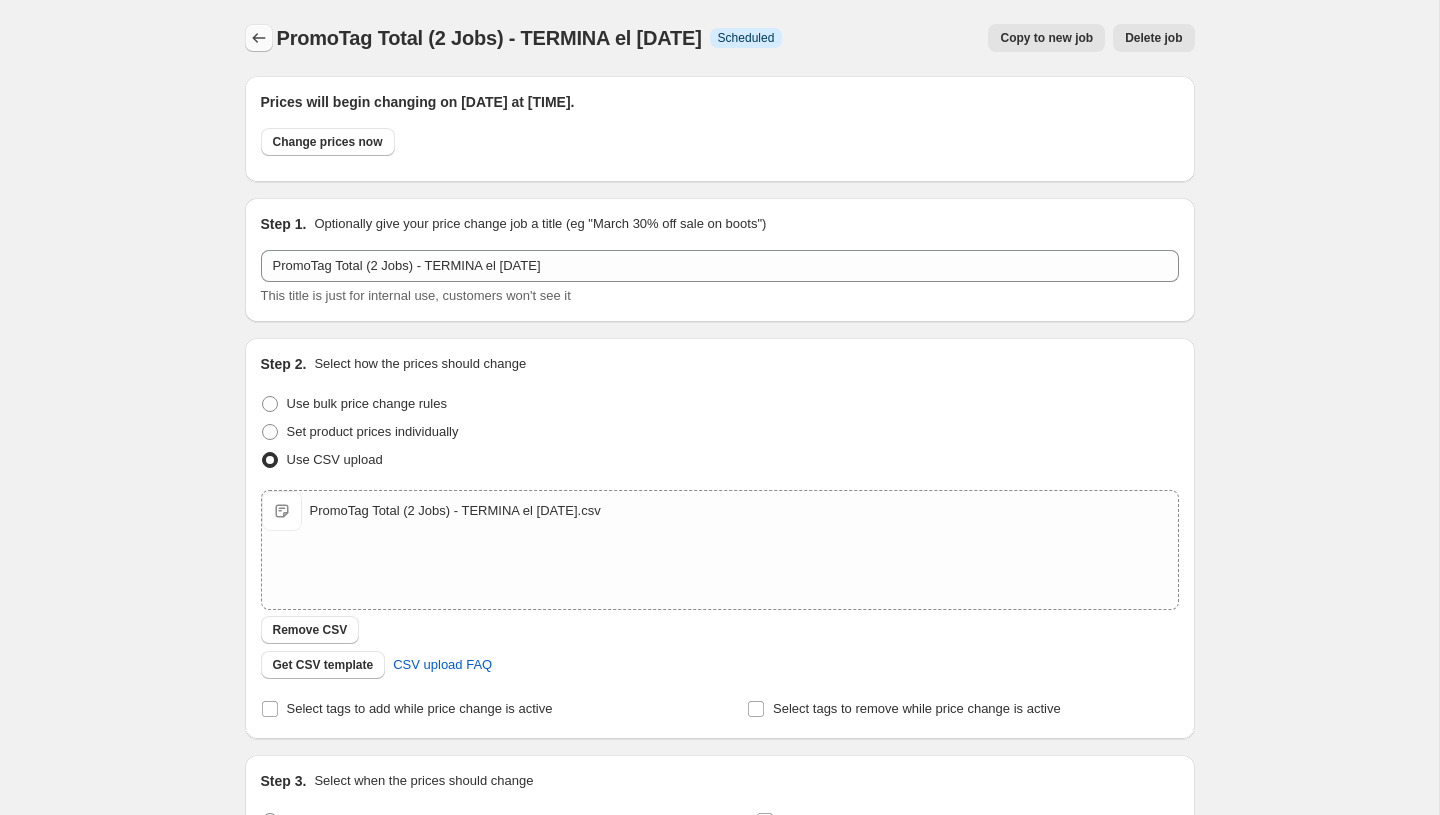 click 